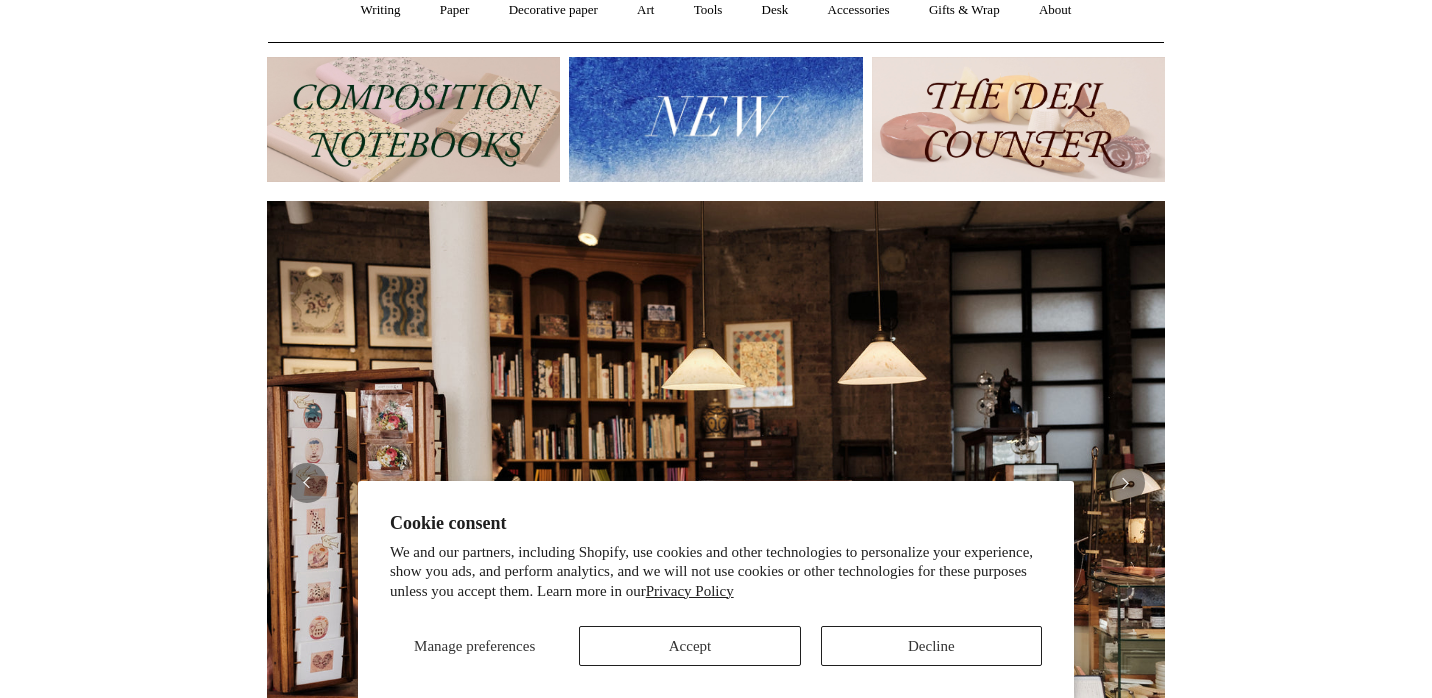 scroll, scrollTop: 0, scrollLeft: 0, axis: both 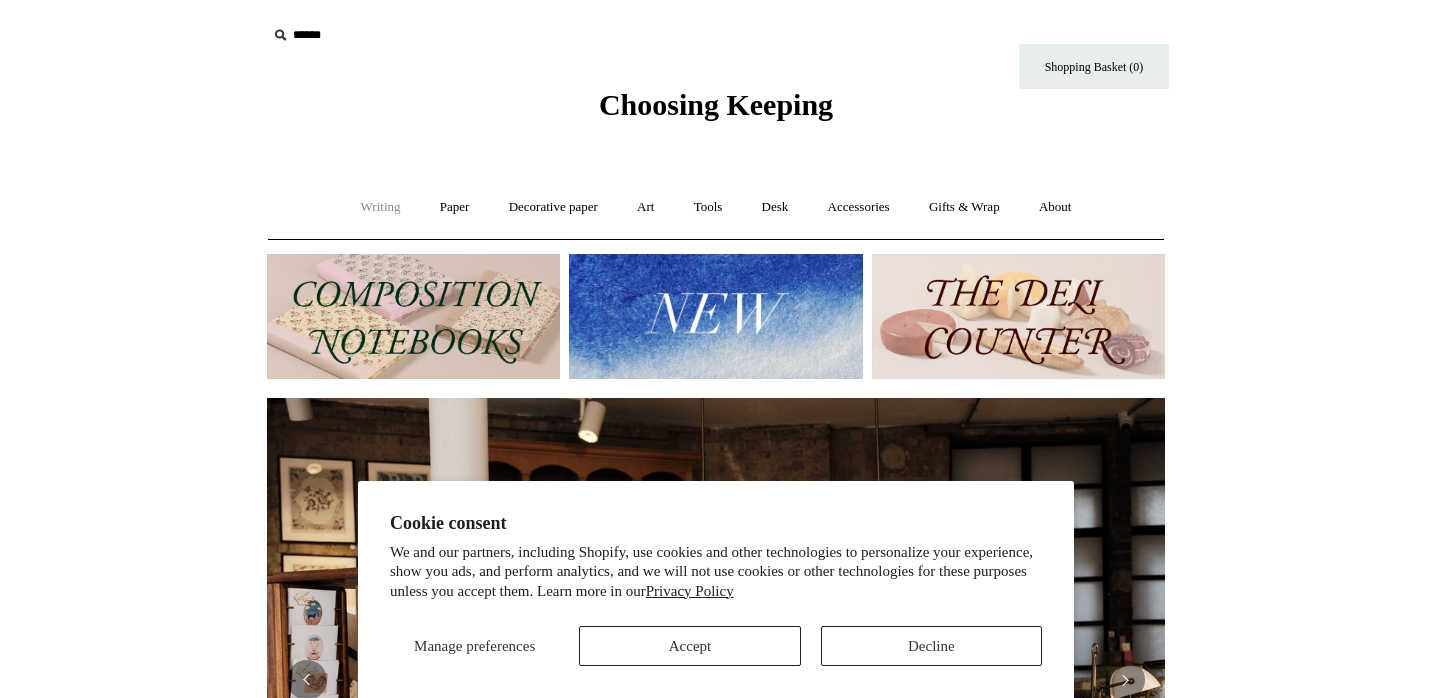 click on "Writing +" at bounding box center (381, 207) 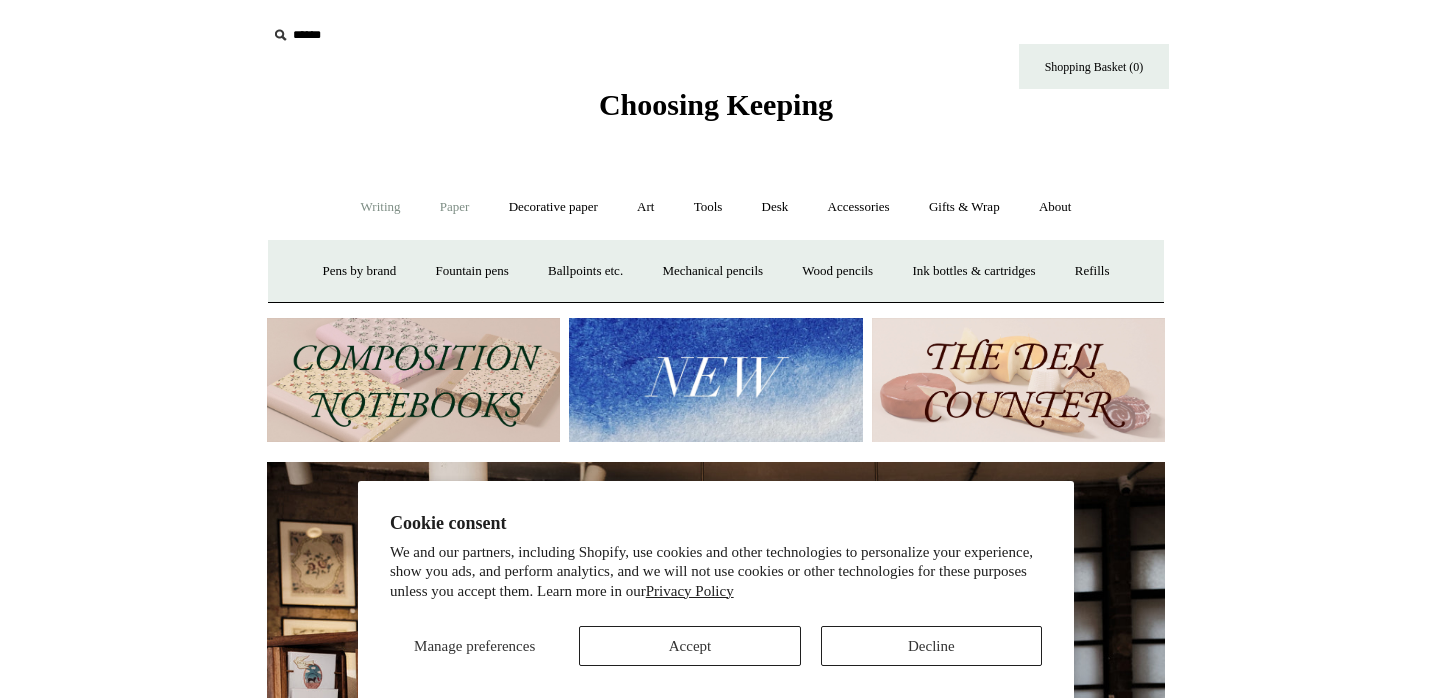 click on "Paper +" at bounding box center (455, 207) 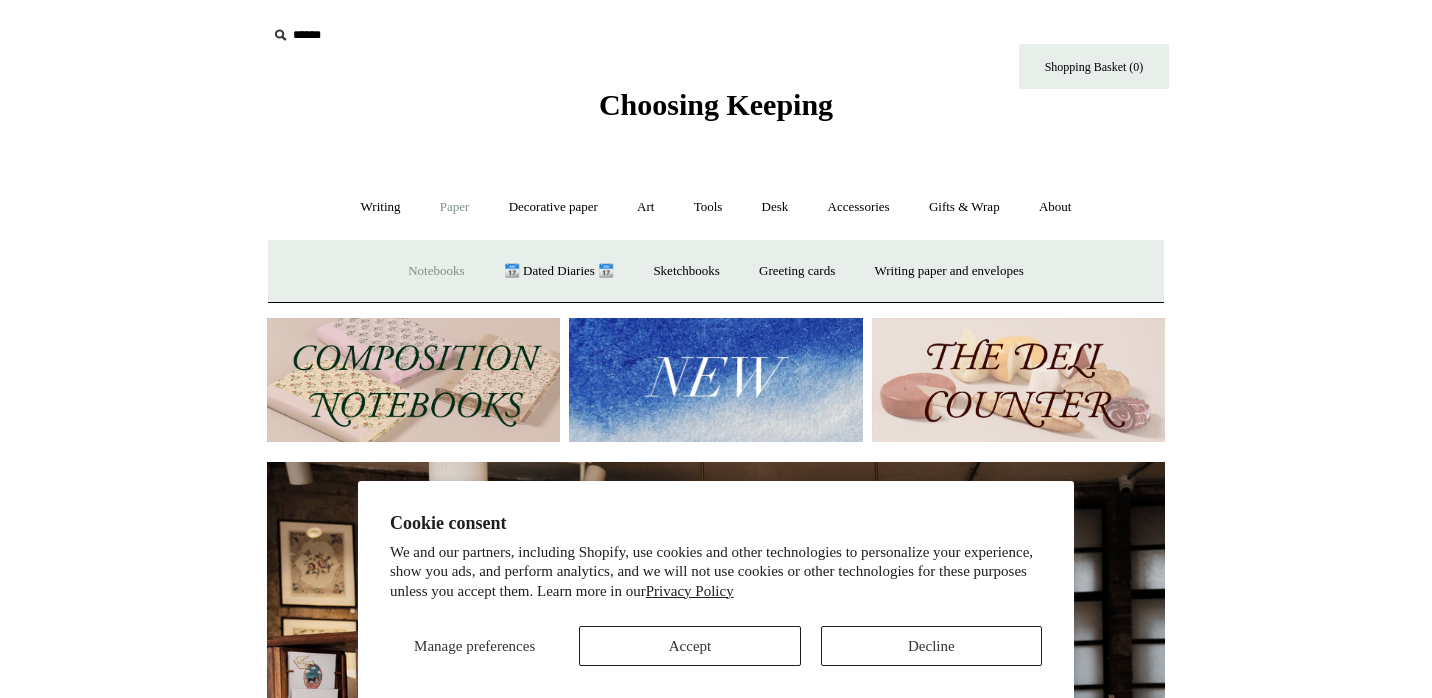 click on "Notebooks +" at bounding box center (436, 271) 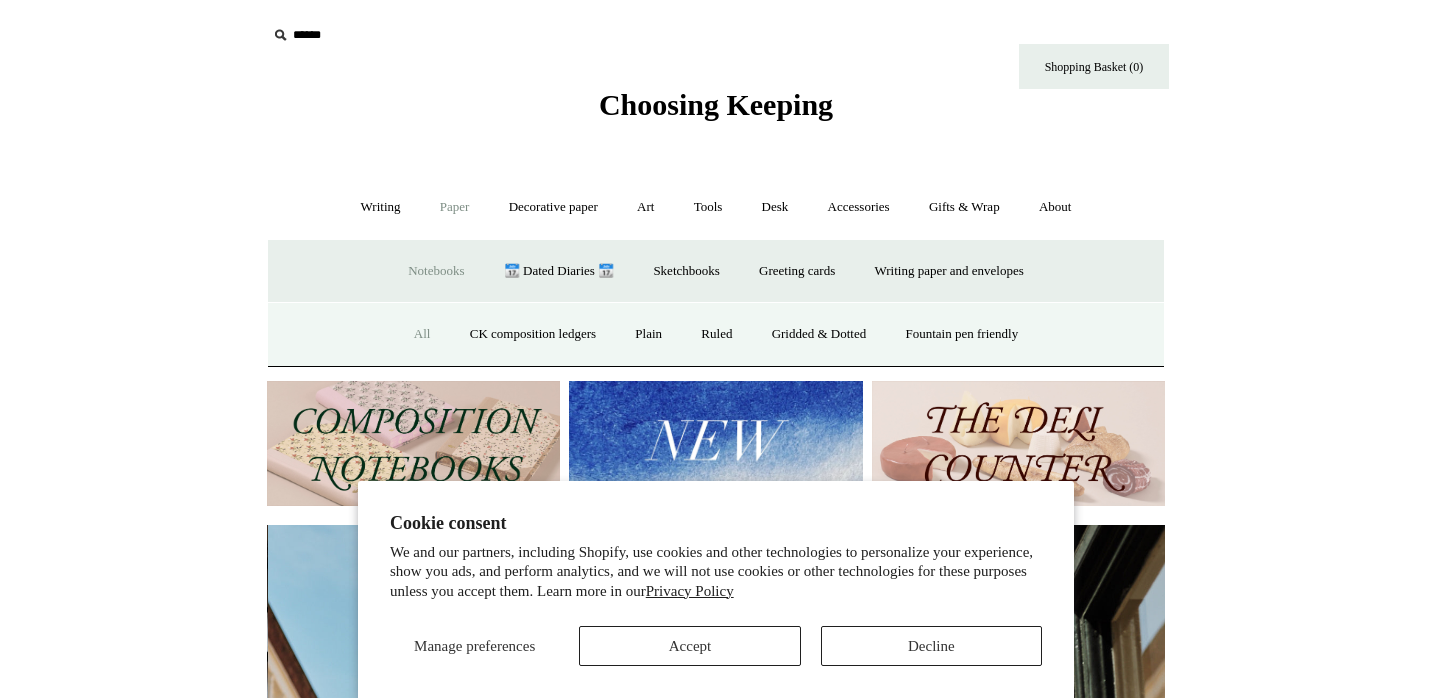 scroll, scrollTop: 0, scrollLeft: 898, axis: horizontal 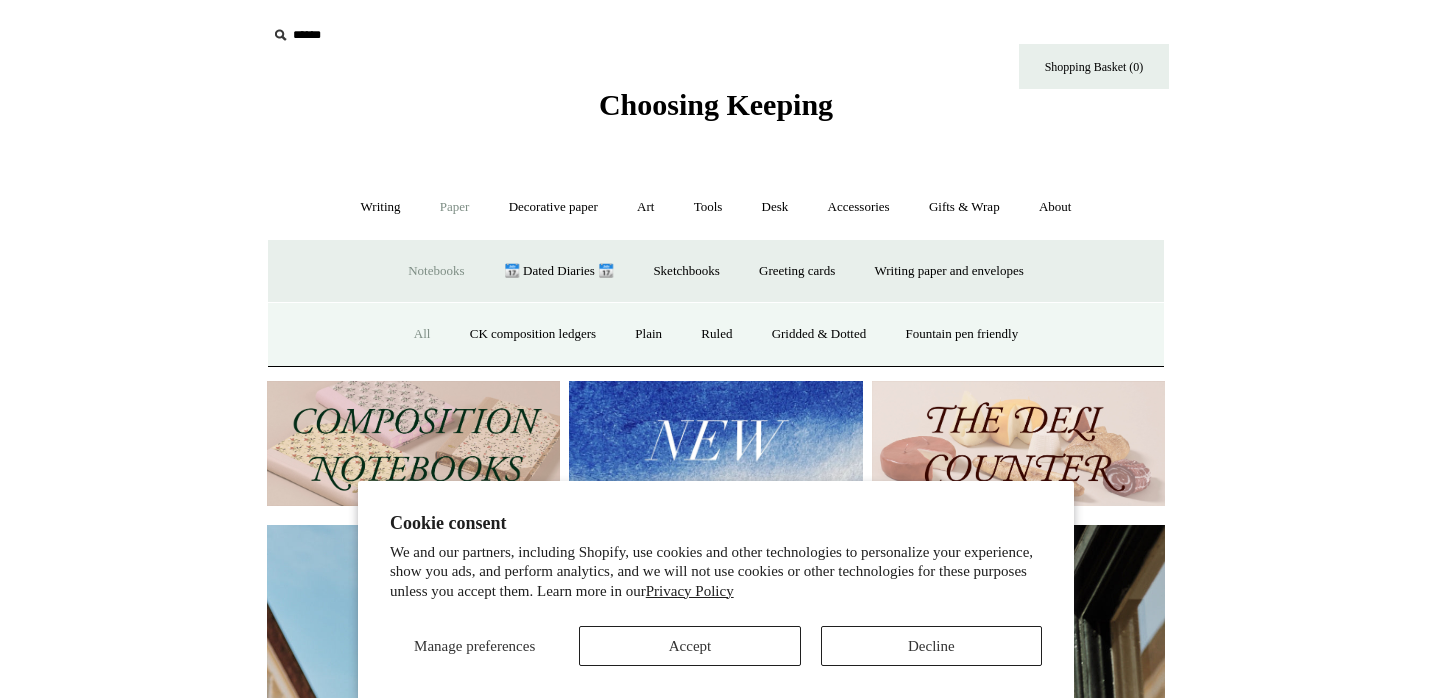 click on "All" at bounding box center (422, 334) 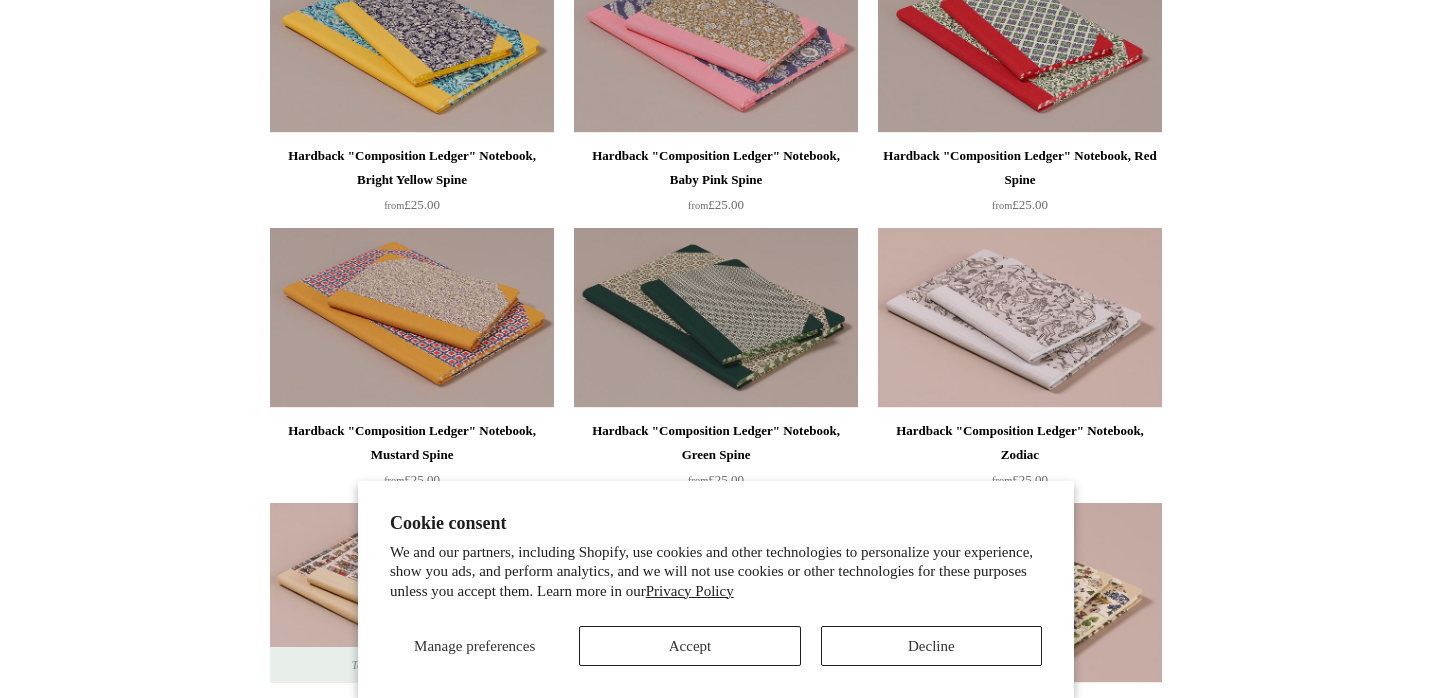 scroll, scrollTop: 613, scrollLeft: 0, axis: vertical 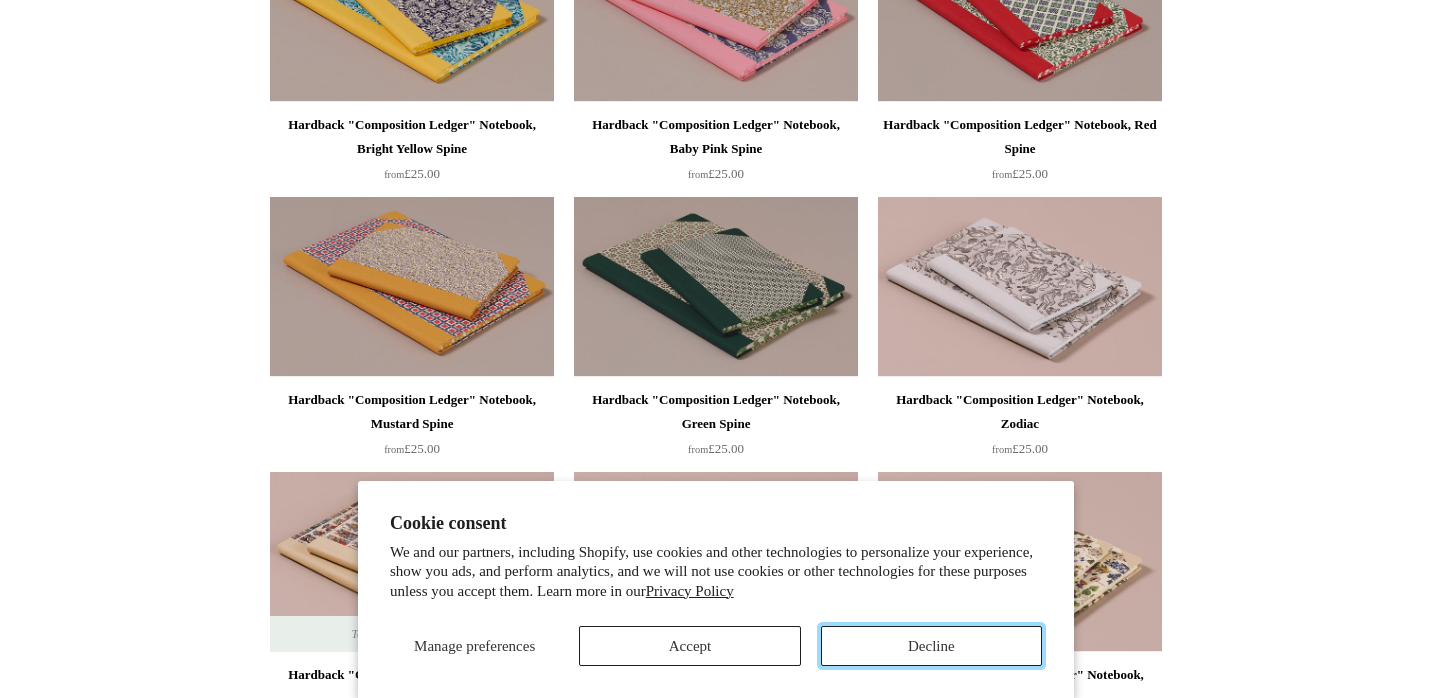 click on "Decline" at bounding box center [931, 646] 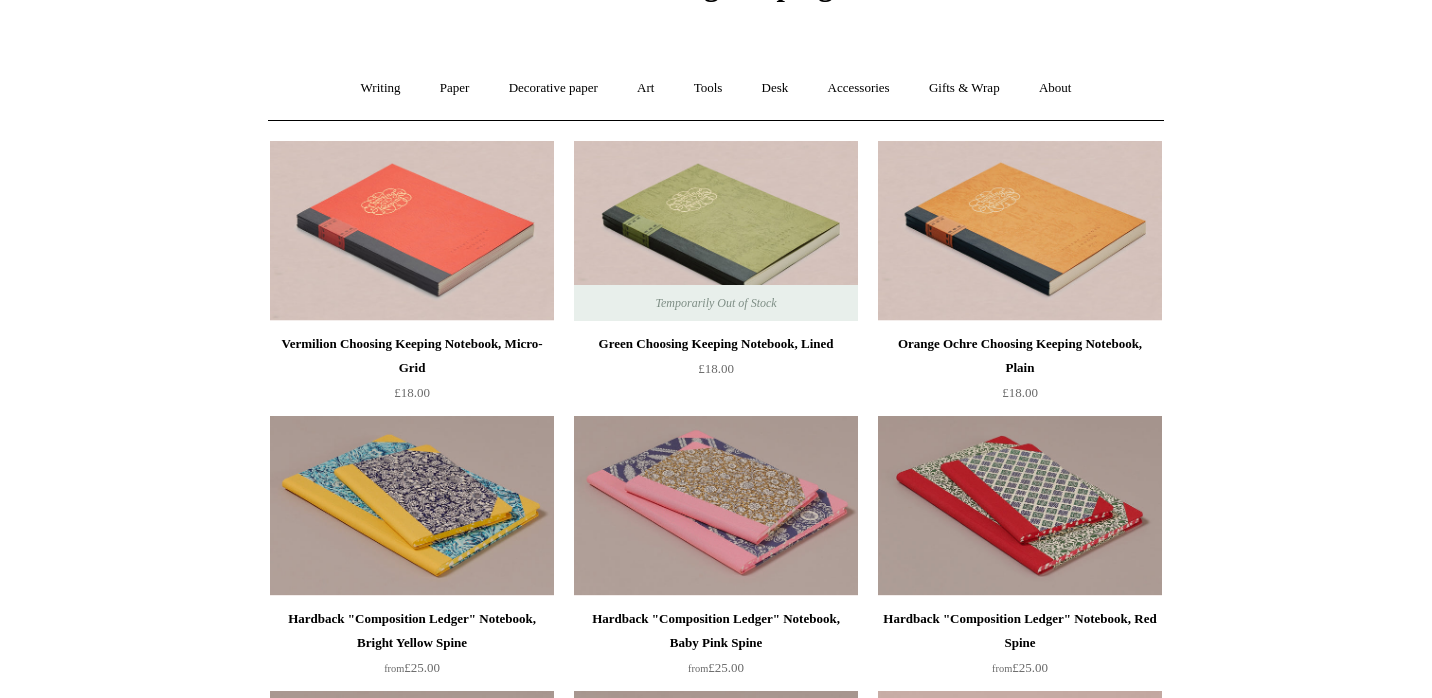 scroll, scrollTop: 0, scrollLeft: 0, axis: both 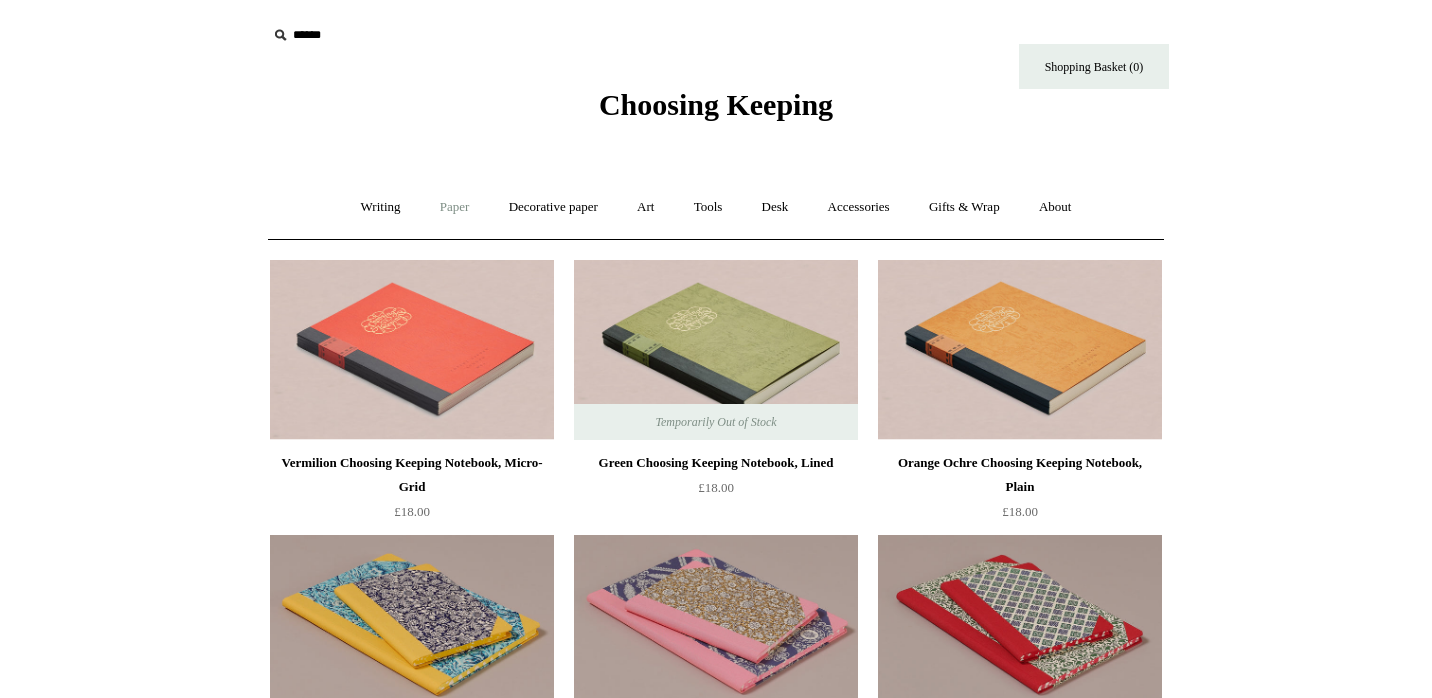 click on "Paper +" at bounding box center (455, 207) 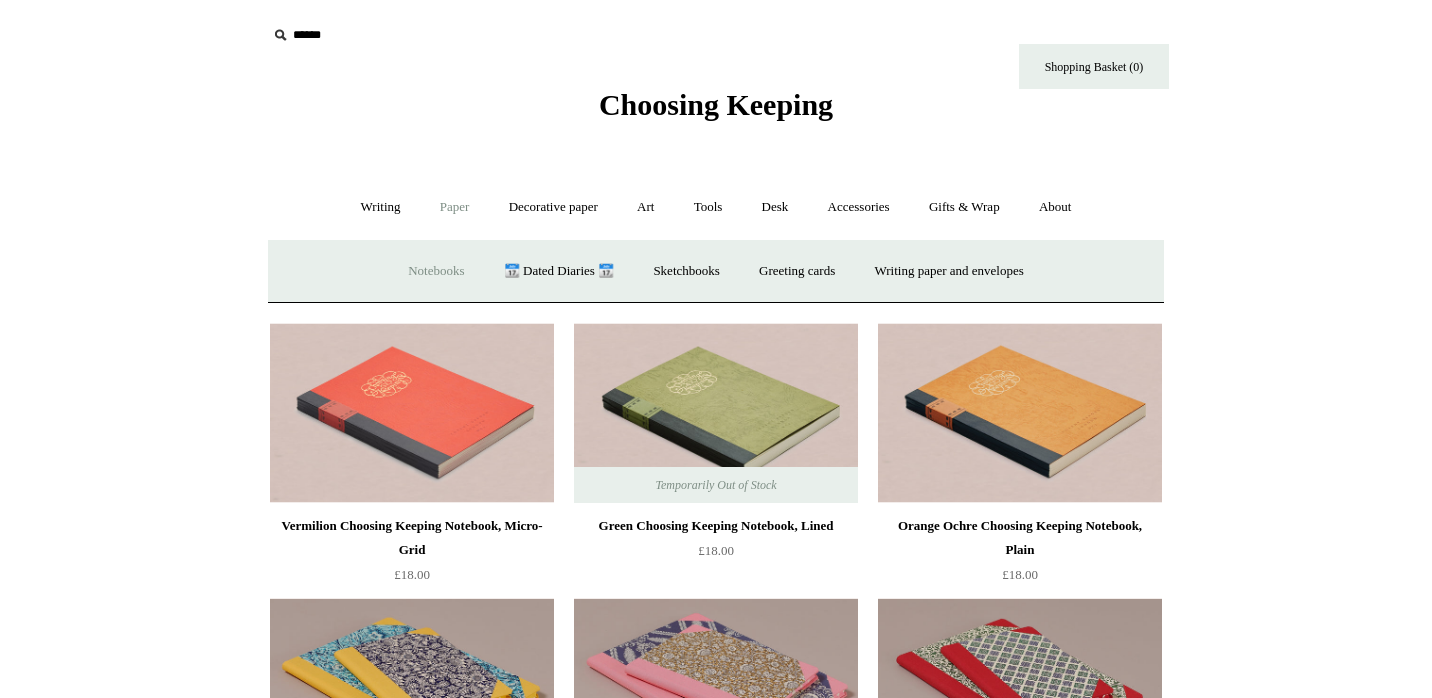click on "Notebooks +" at bounding box center (436, 271) 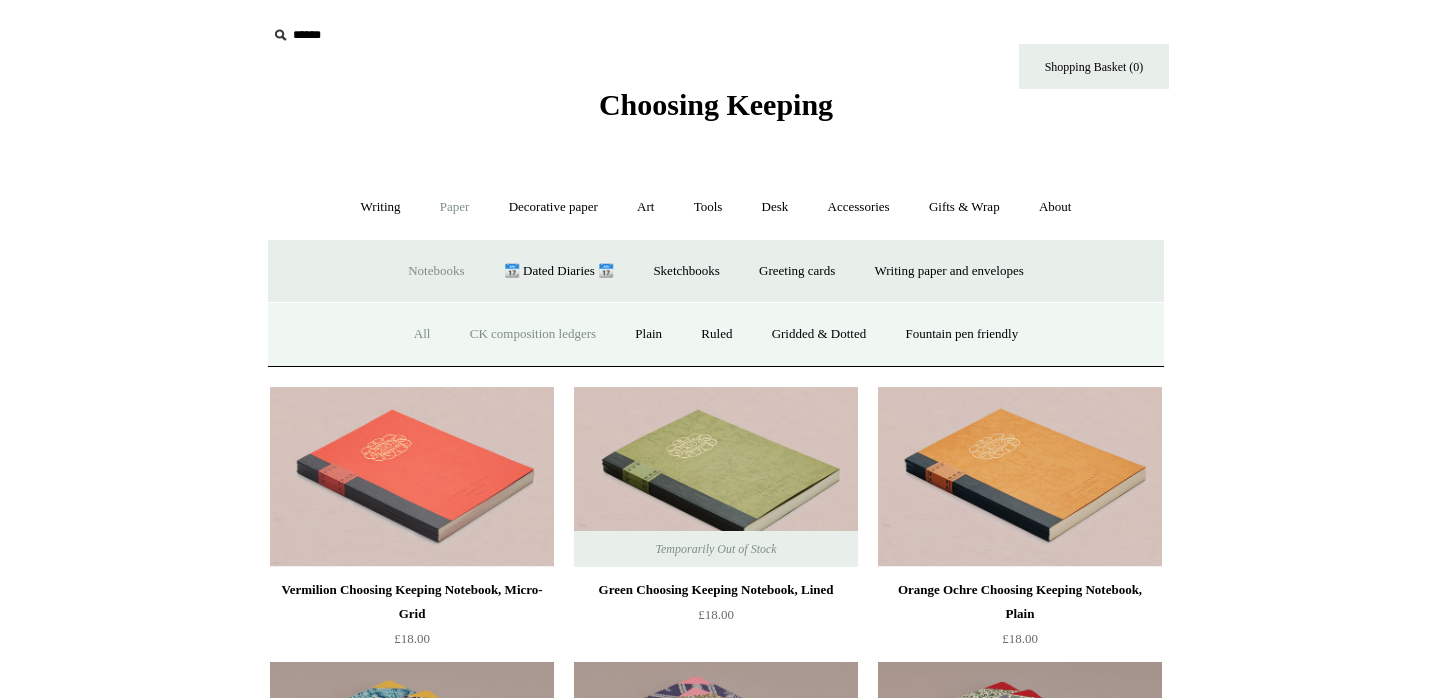click on "CK composition ledgers" at bounding box center [533, 334] 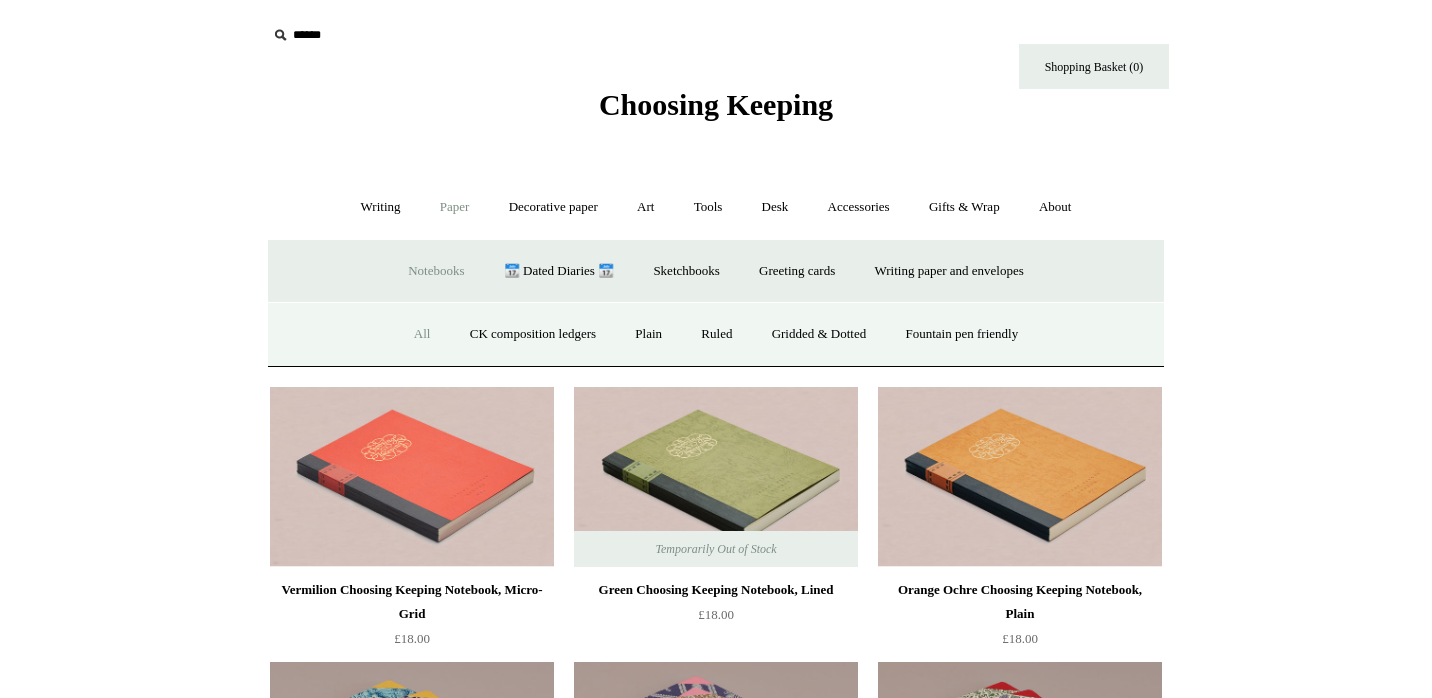 click on "Cookie consent We and our partners, including Shopify, use cookies and other technologies to personalize your experience, show you ads, and perform analytics, and we will not use cookies or other technologies for these purposes unless you accept them. Learn more in our   Privacy Policy Manage preferences Accept Decline
Menu
Choosing Keeping
*
Shipping Information
* ⤺" at bounding box center [716, 6267] 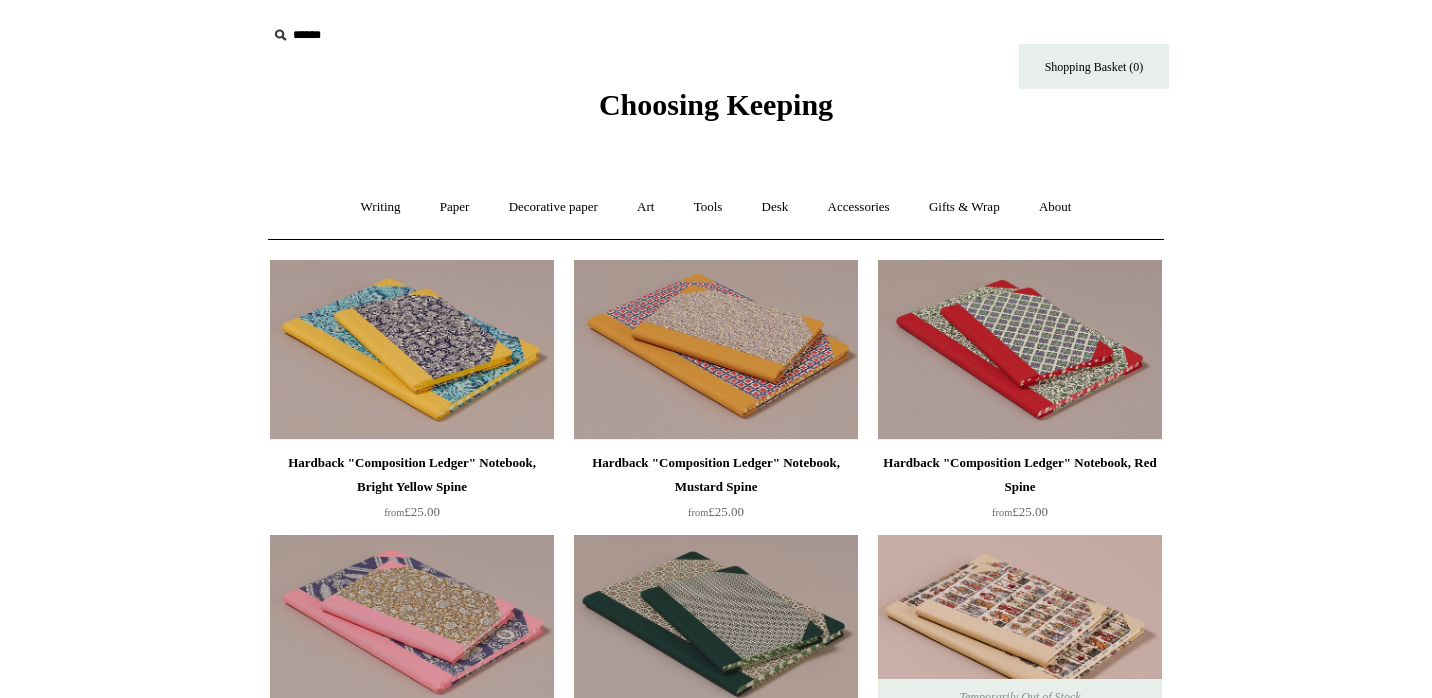 scroll, scrollTop: 0, scrollLeft: 0, axis: both 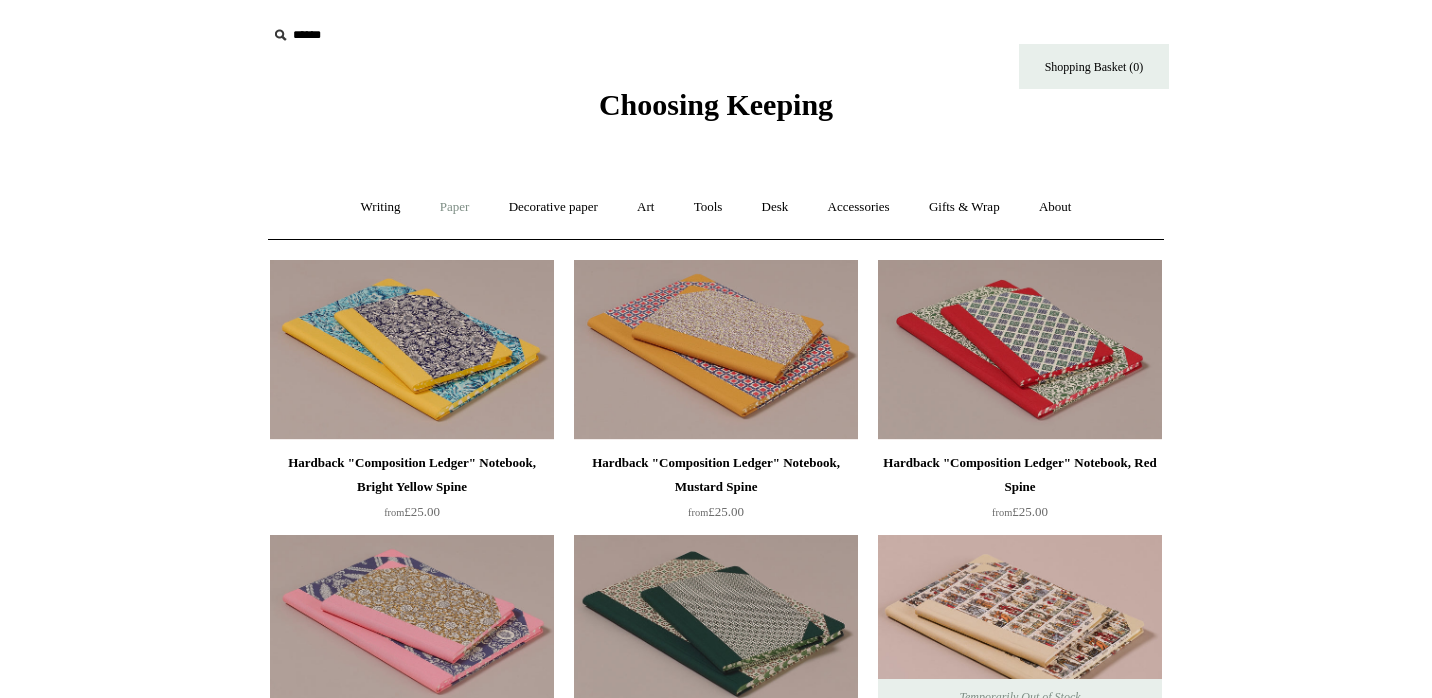 click on "Paper +" at bounding box center [455, 207] 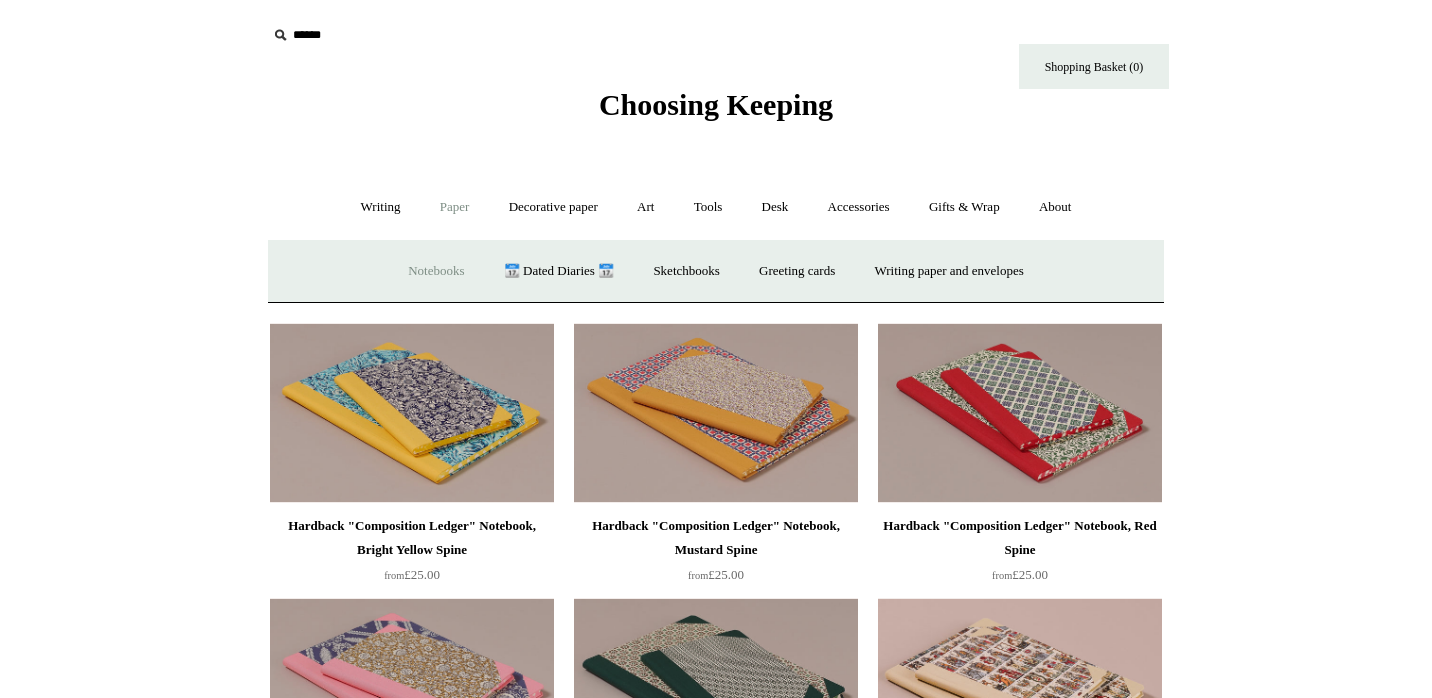 click on "Notebooks +" at bounding box center [436, 271] 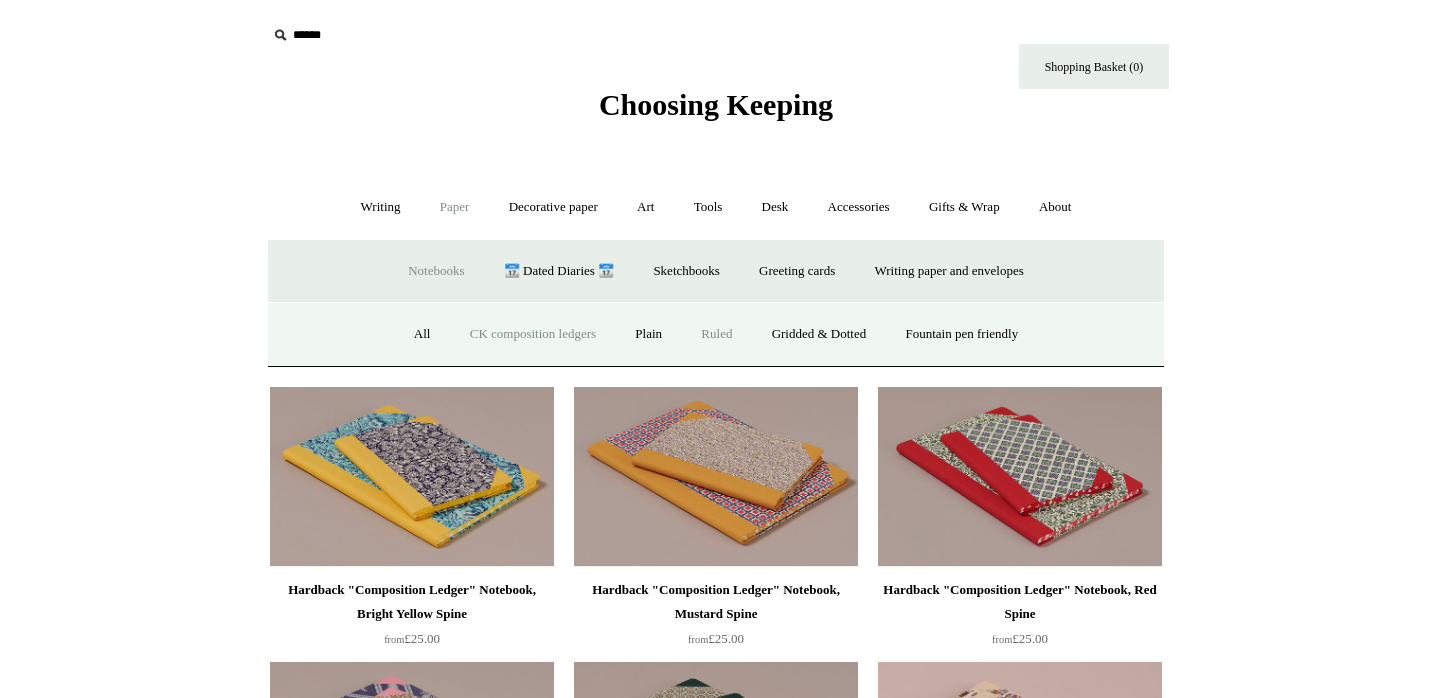 click on "Ruled" at bounding box center (716, 334) 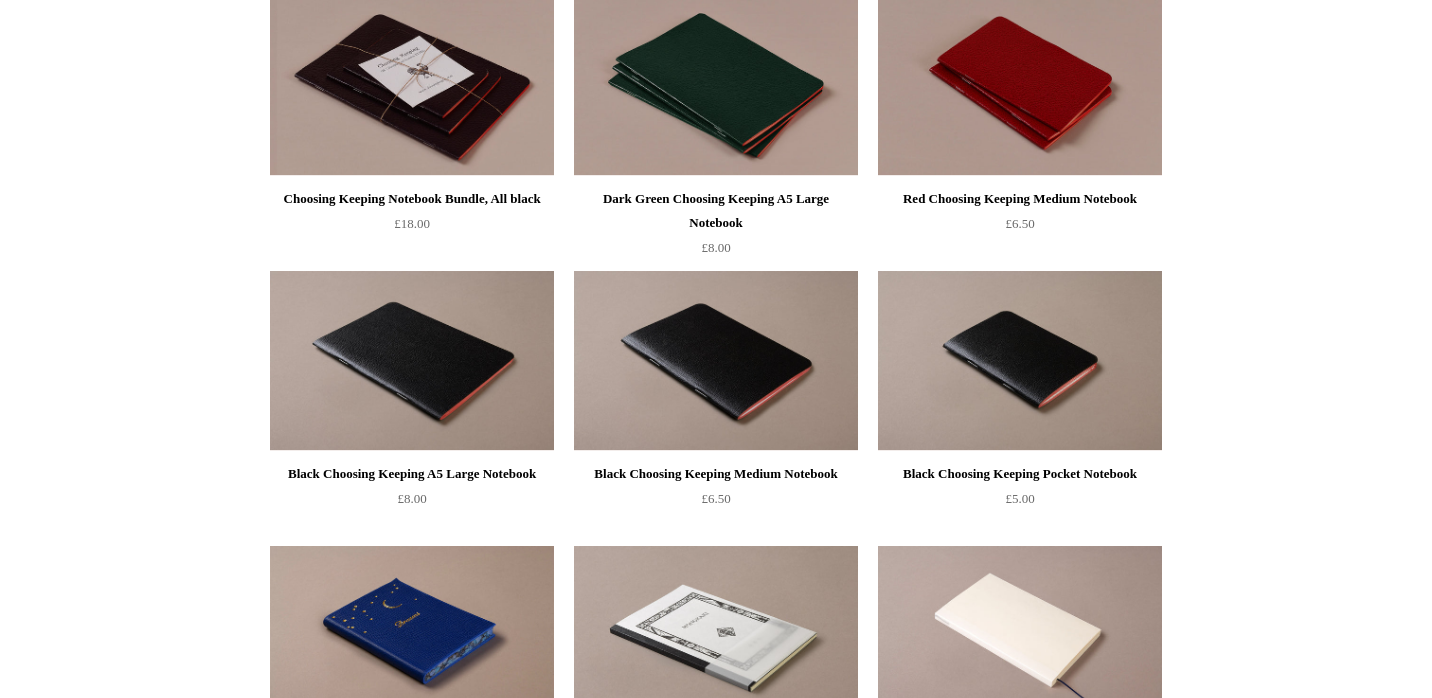 scroll, scrollTop: 540, scrollLeft: 0, axis: vertical 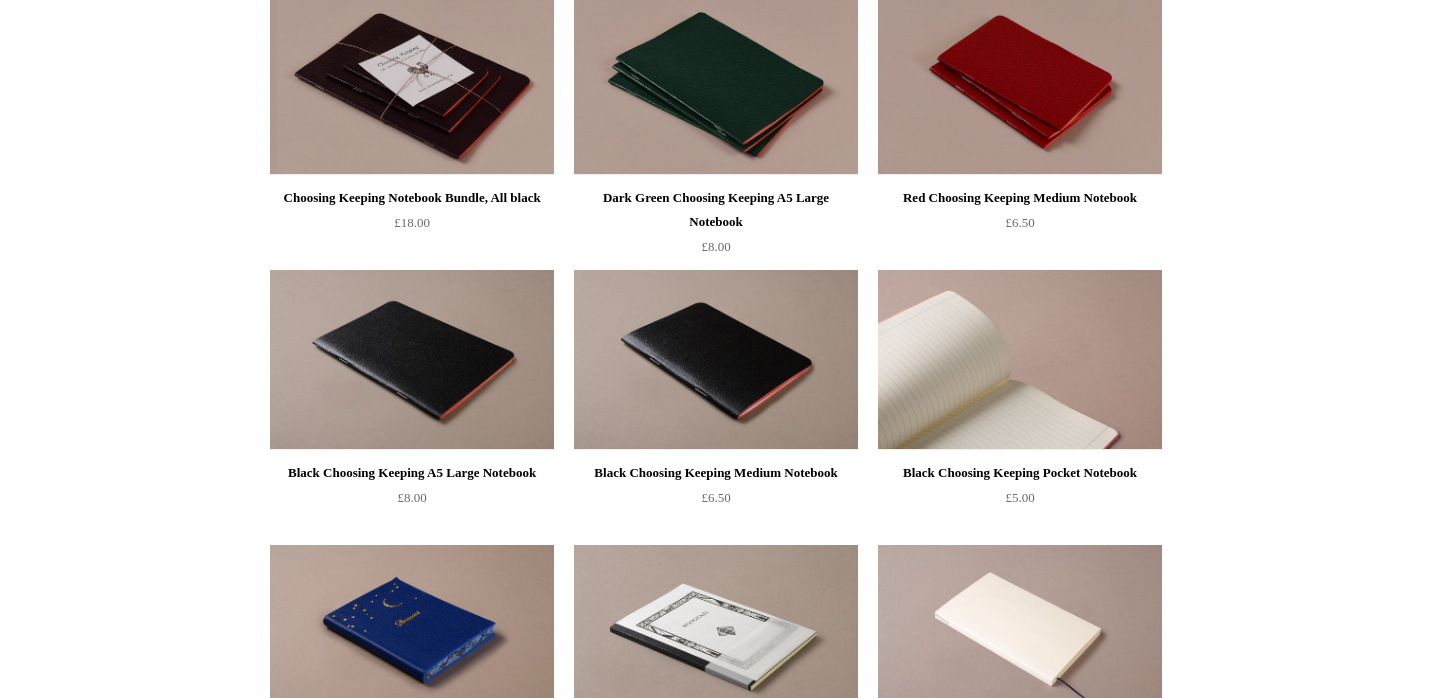 click at bounding box center (1020, 360) 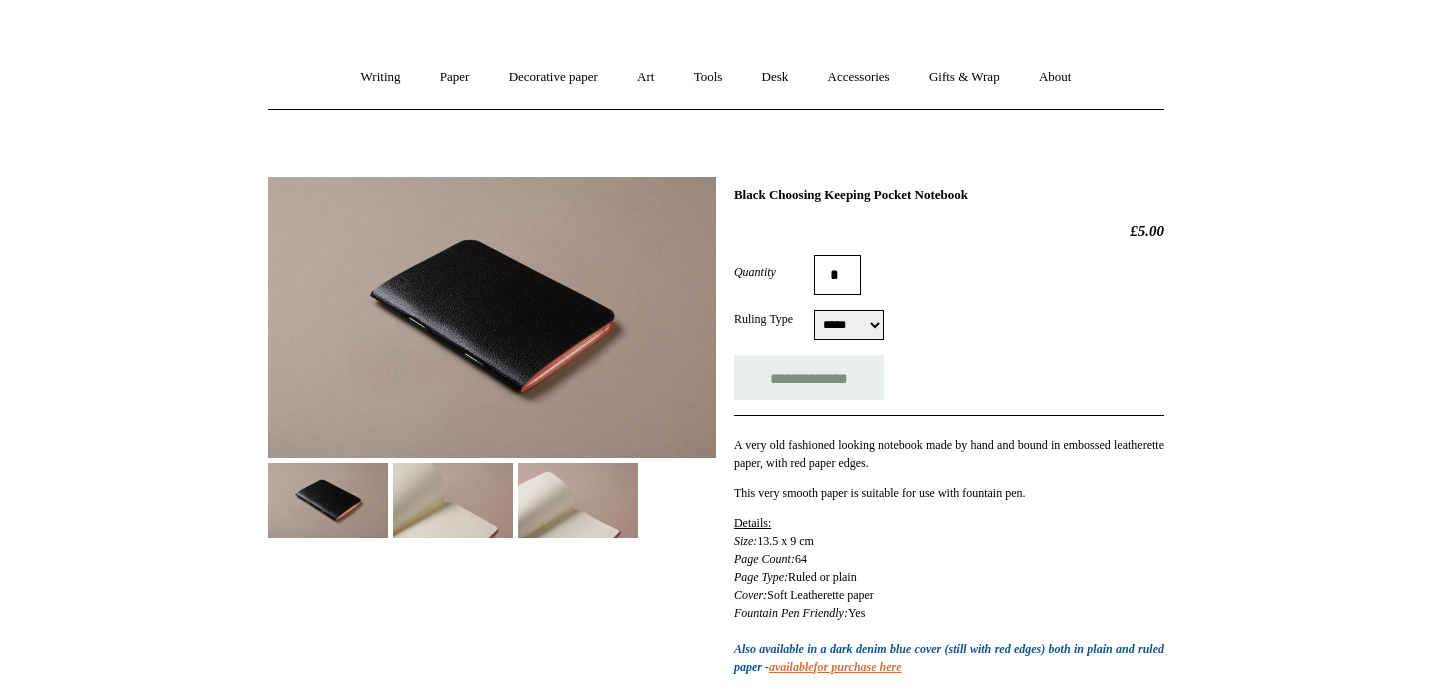 scroll, scrollTop: 140, scrollLeft: 0, axis: vertical 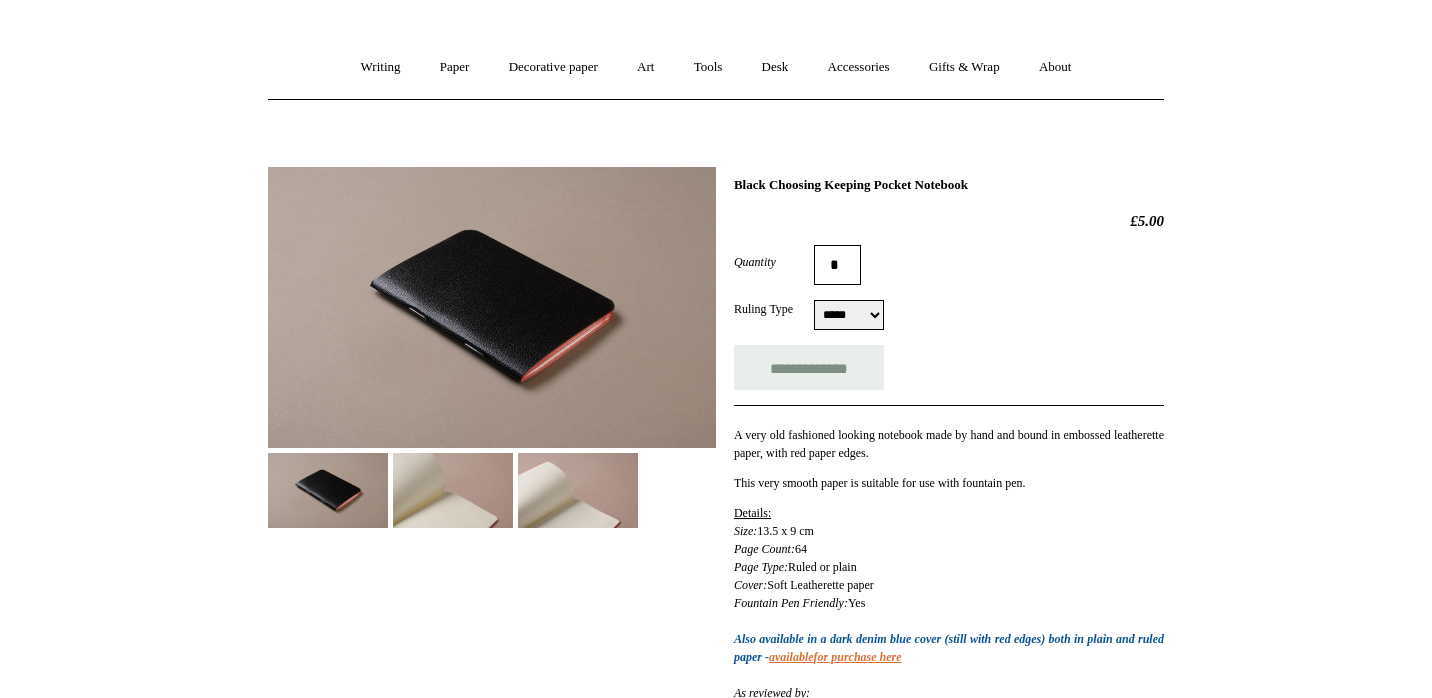 click at bounding box center (453, 490) 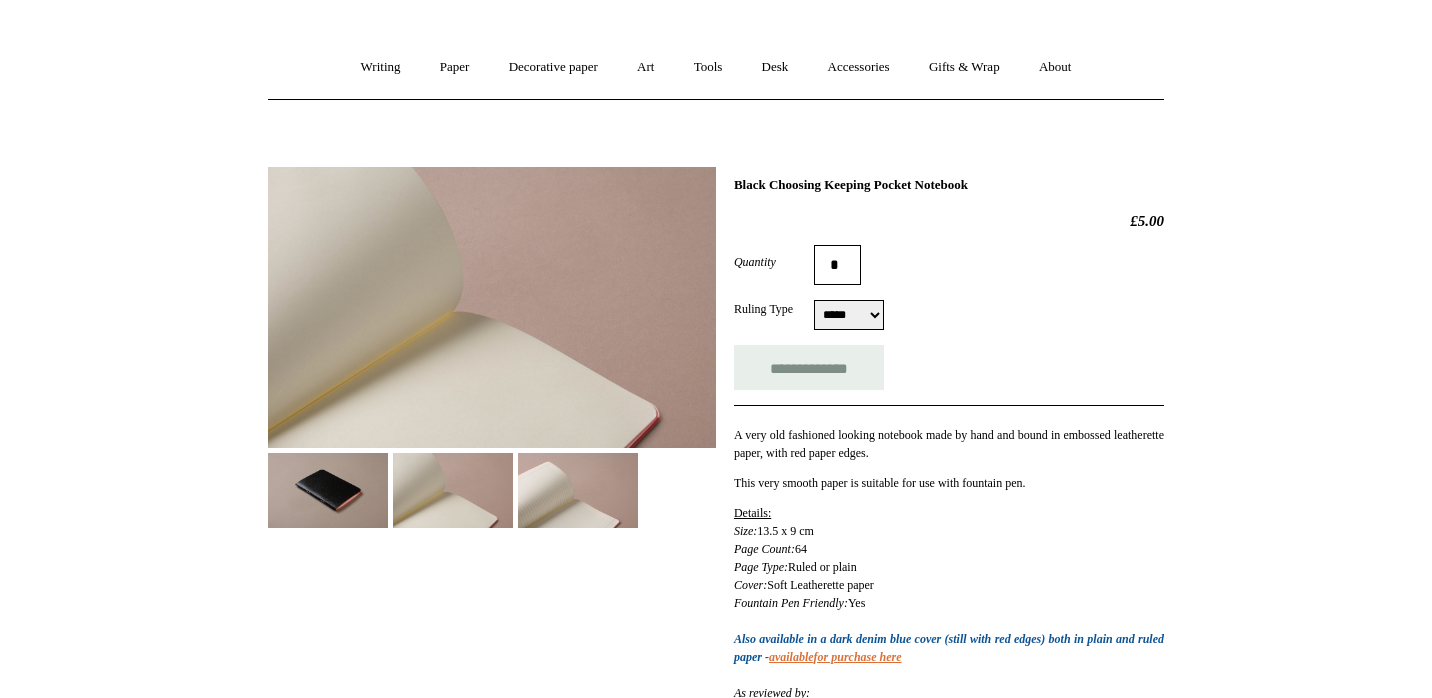 click at bounding box center [578, 490] 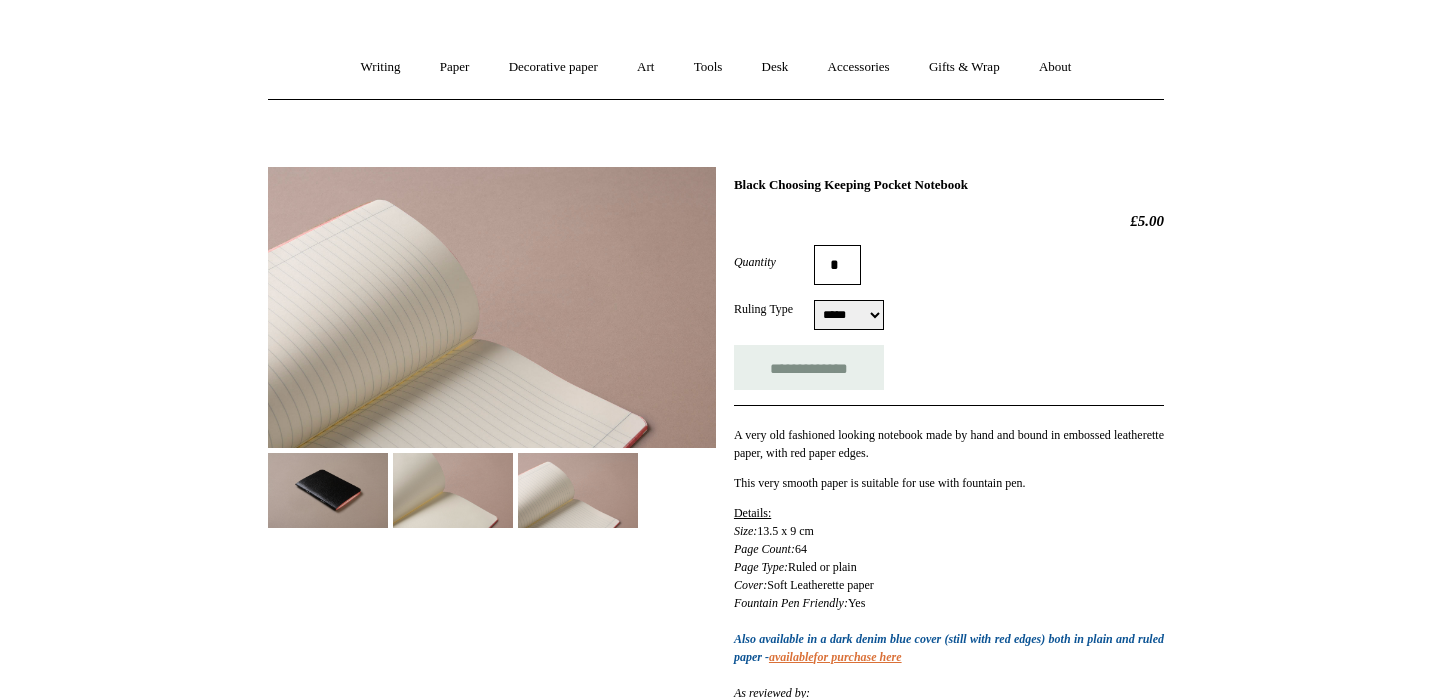 click on "***** *****" at bounding box center (849, 315) 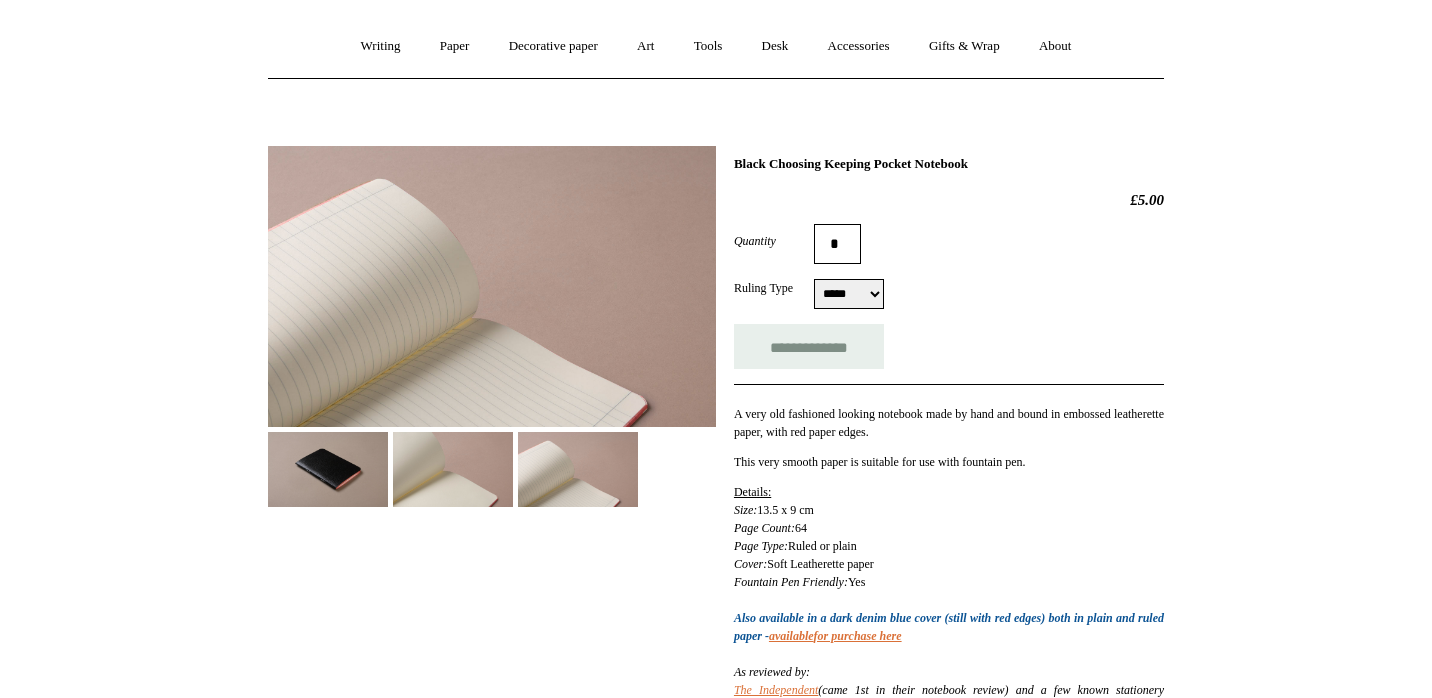 scroll, scrollTop: 156, scrollLeft: 0, axis: vertical 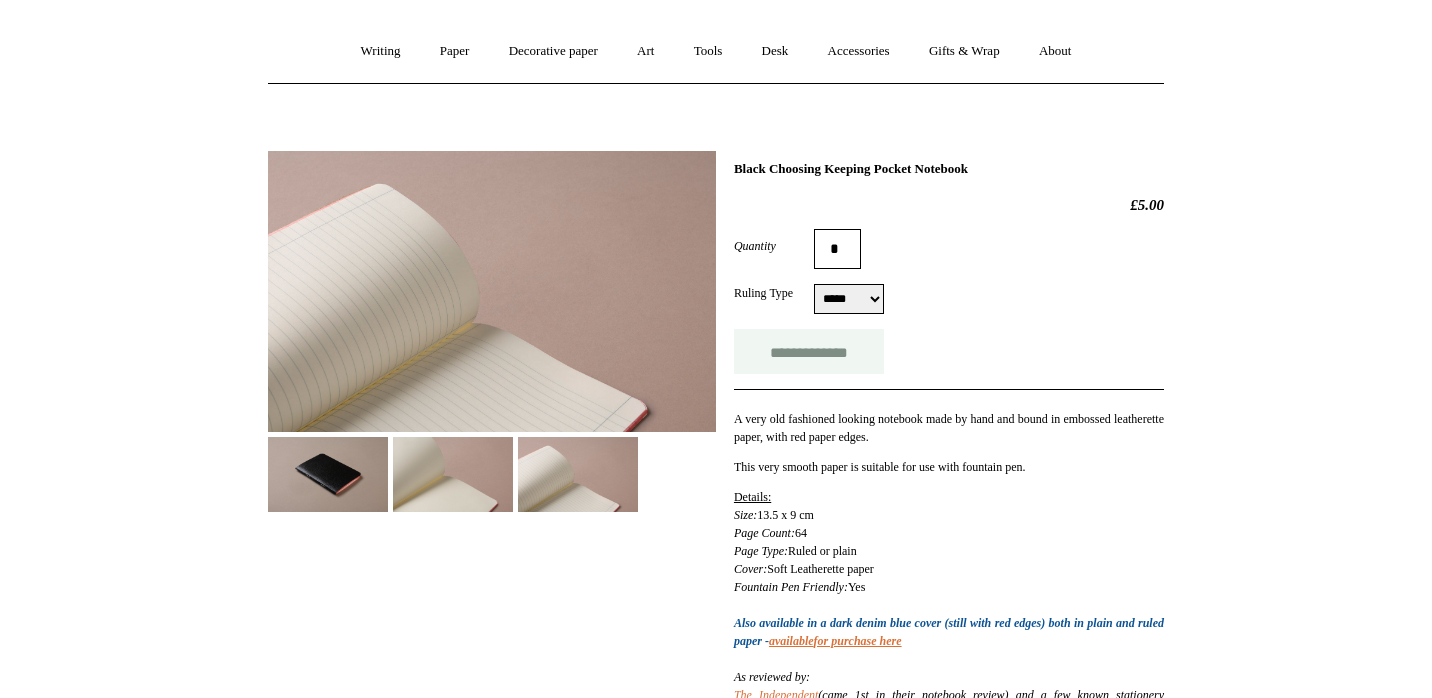 click on "**********" at bounding box center [809, 351] 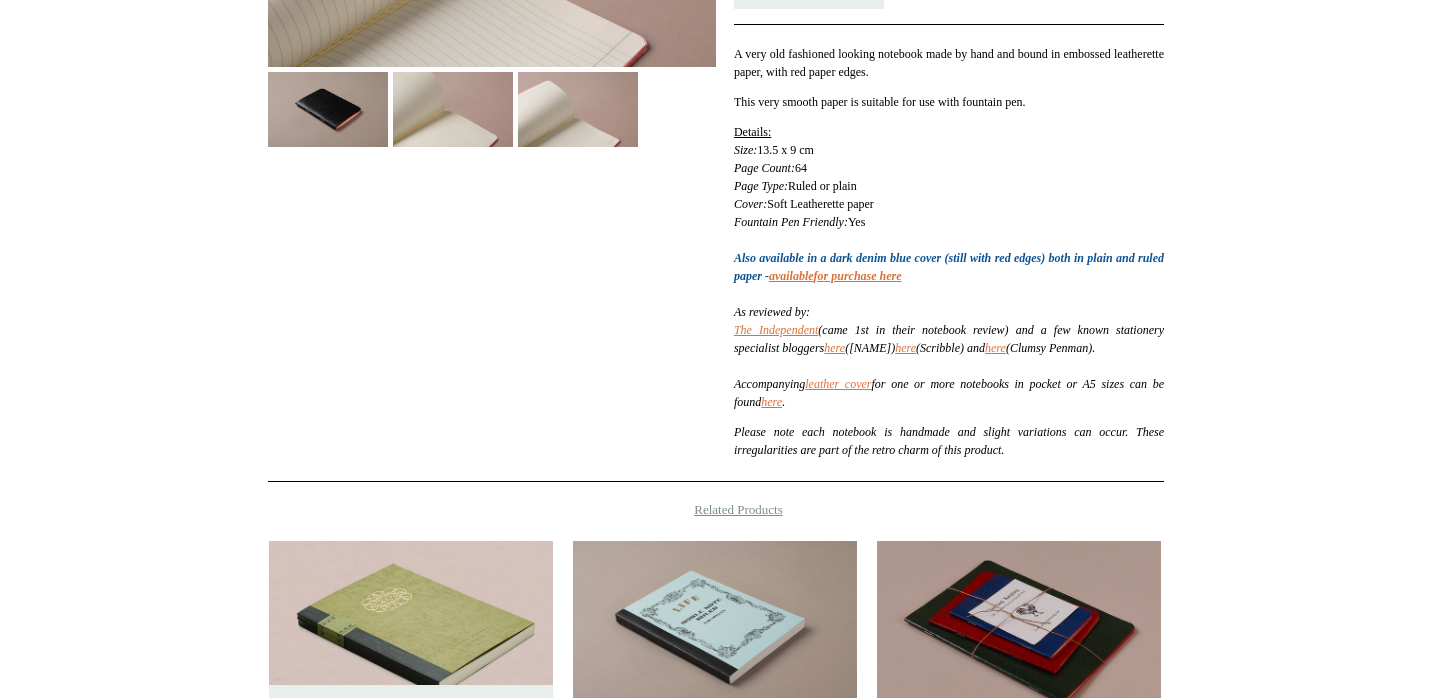 scroll, scrollTop: 534, scrollLeft: 0, axis: vertical 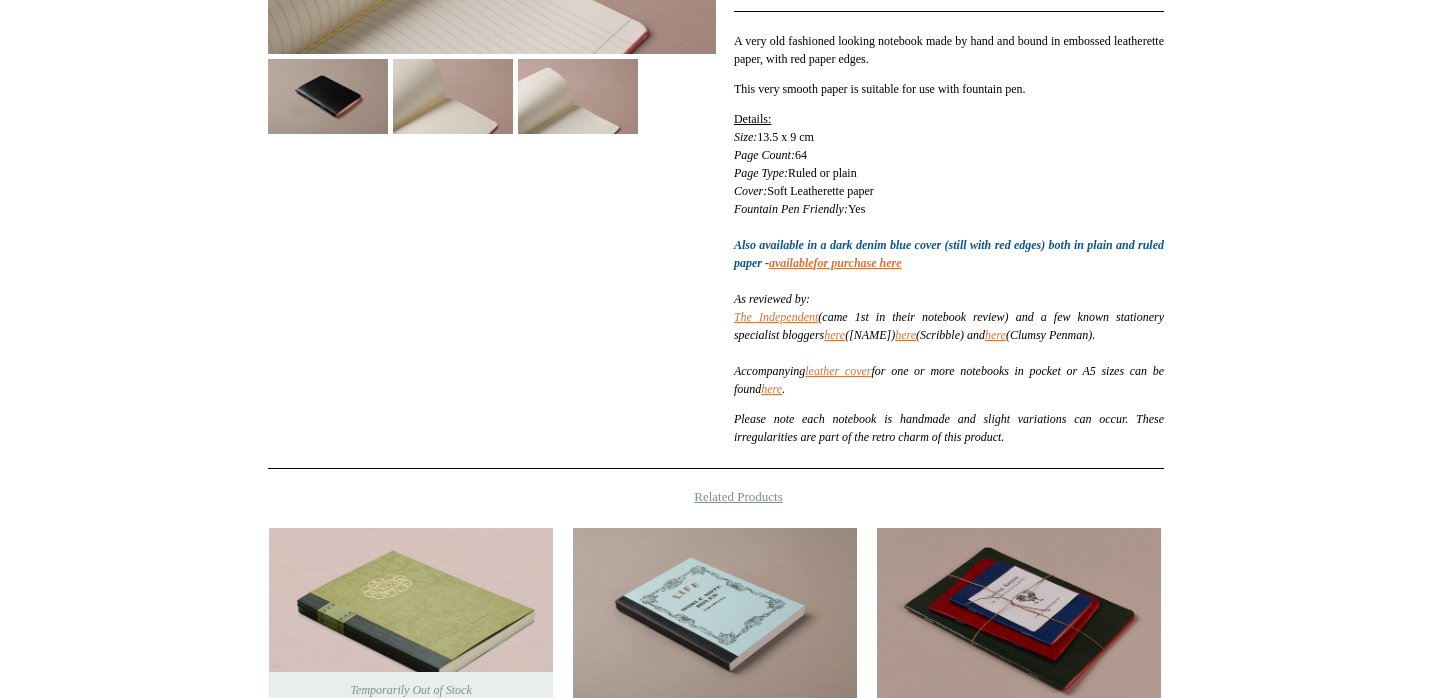 type on "**********" 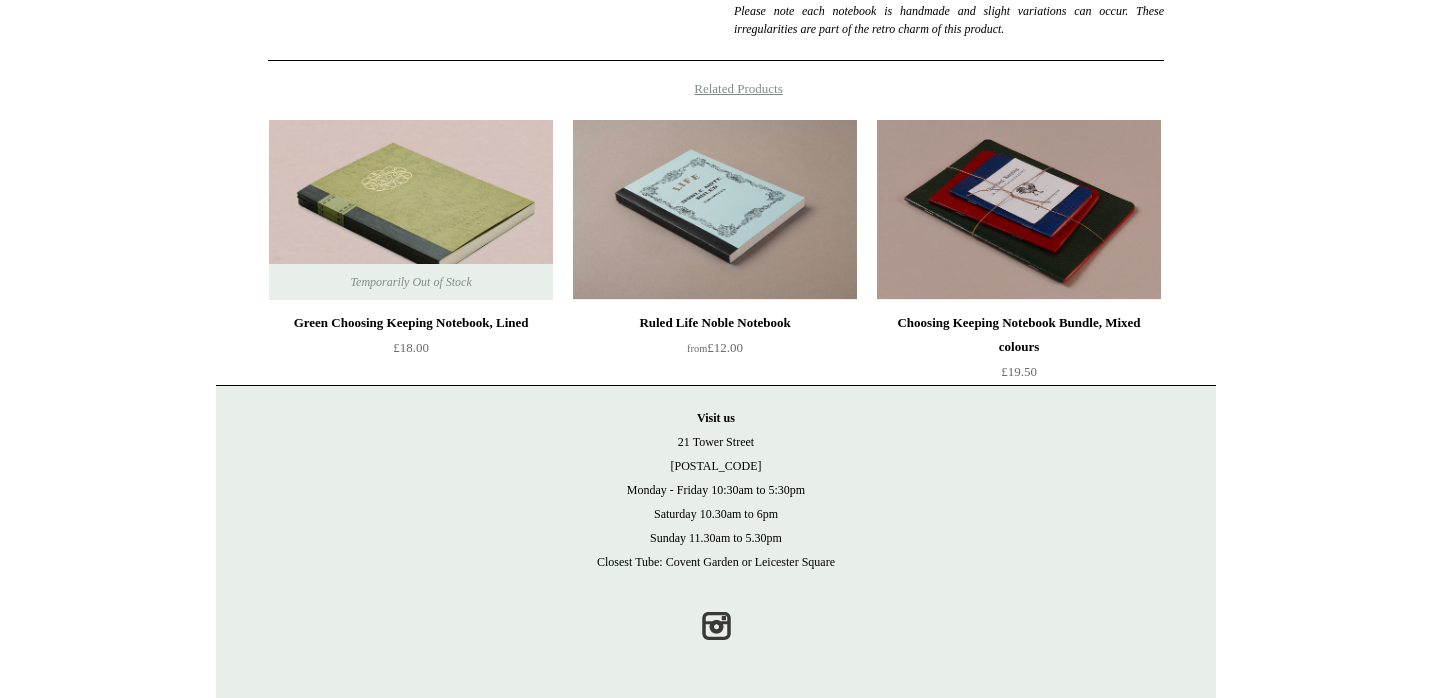 scroll, scrollTop: 0, scrollLeft: 0, axis: both 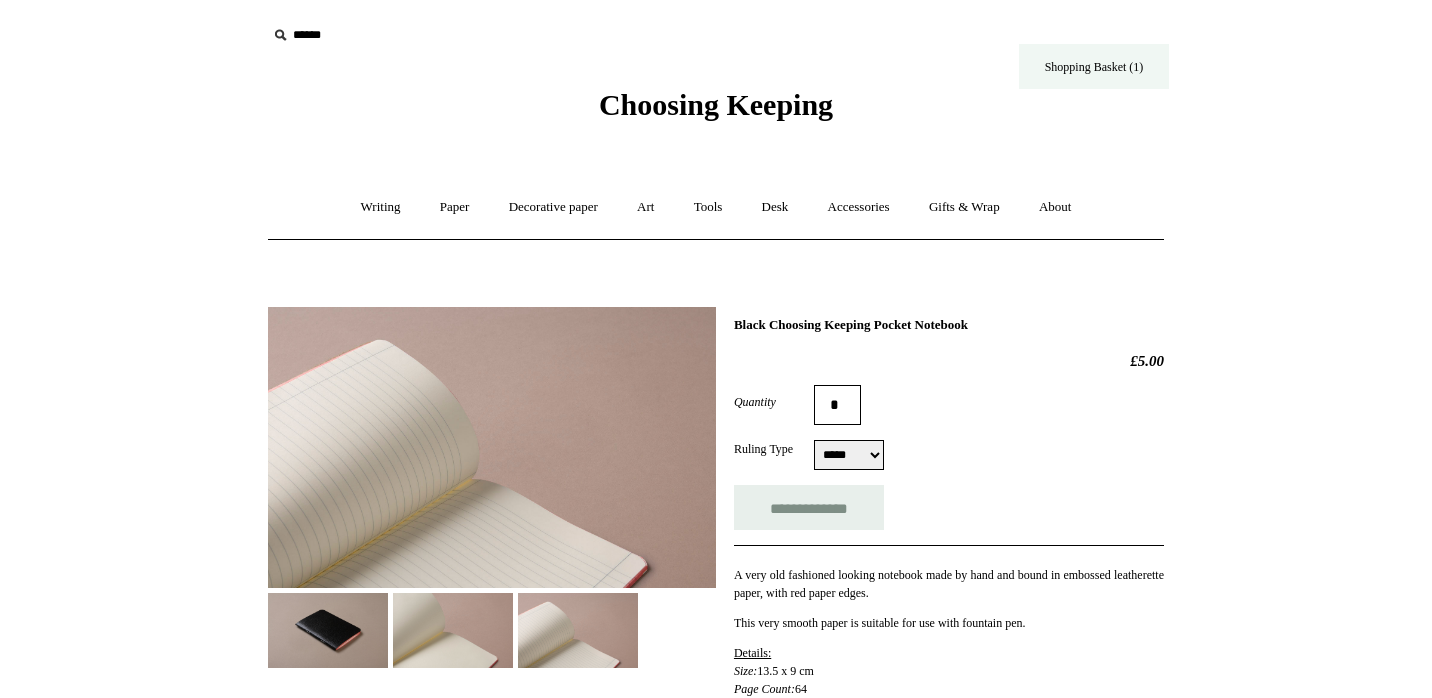 click on "Shopping Basket (1)" at bounding box center (1094, 66) 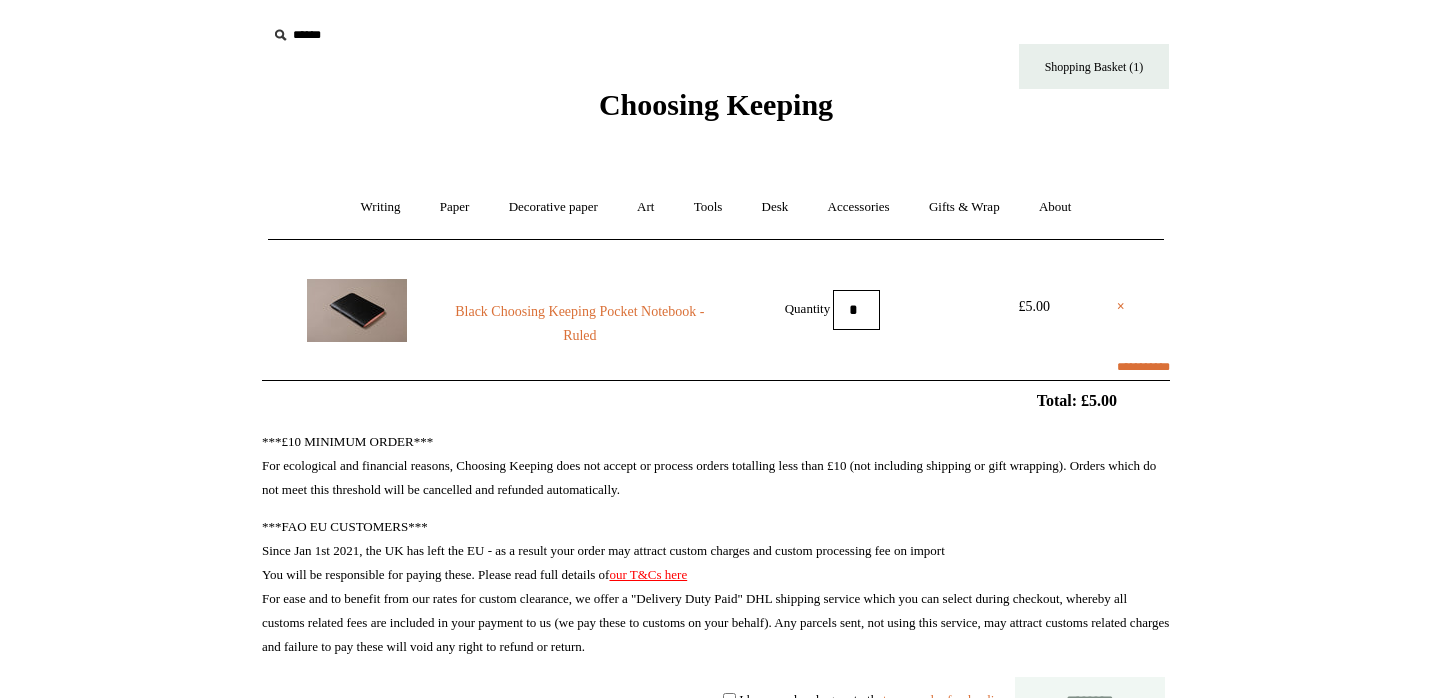 scroll, scrollTop: 0, scrollLeft: 0, axis: both 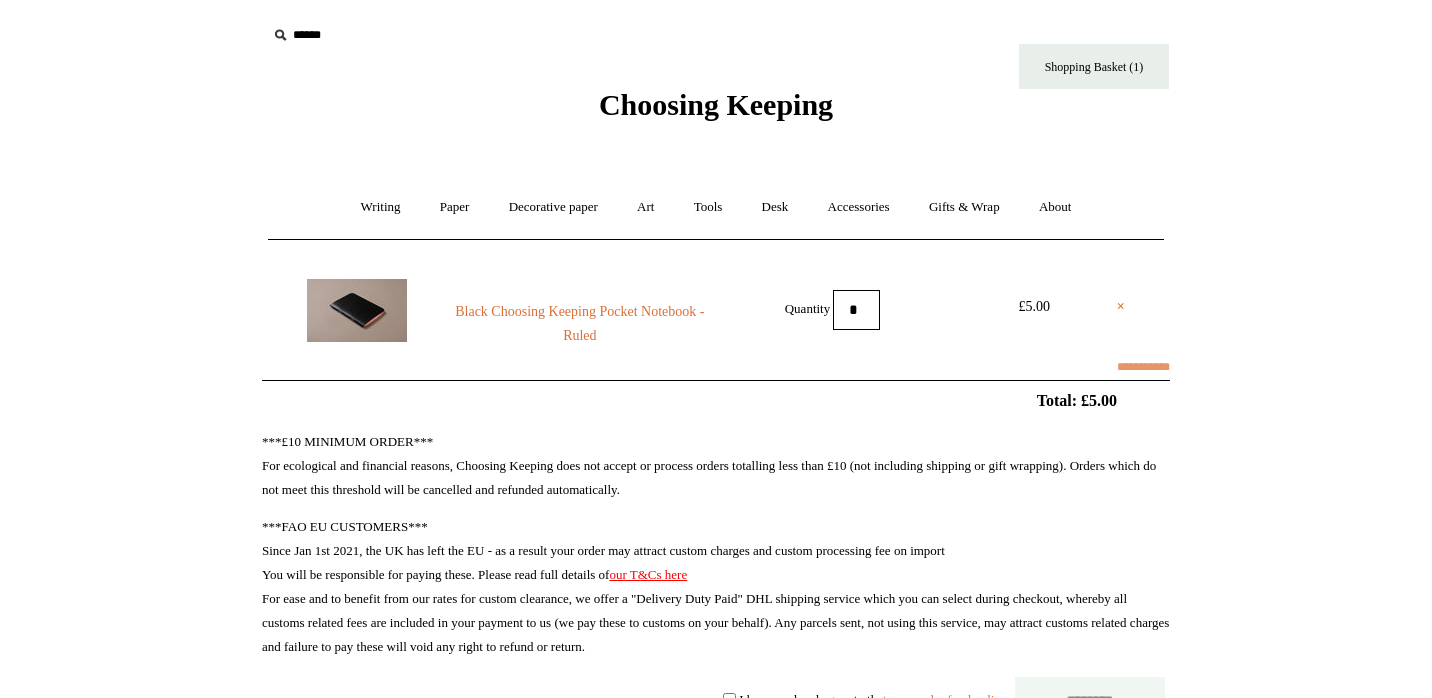 click on "**********" at bounding box center (1143, 367) 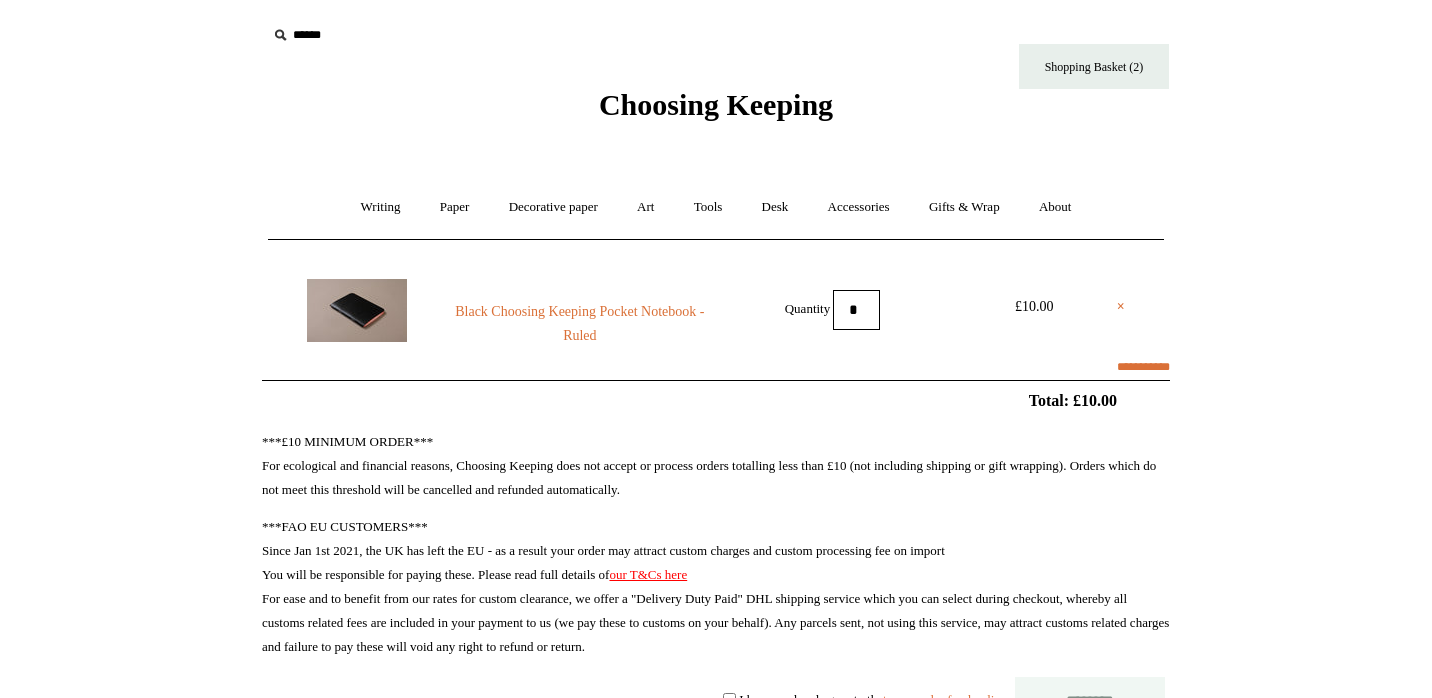 select on "**********" 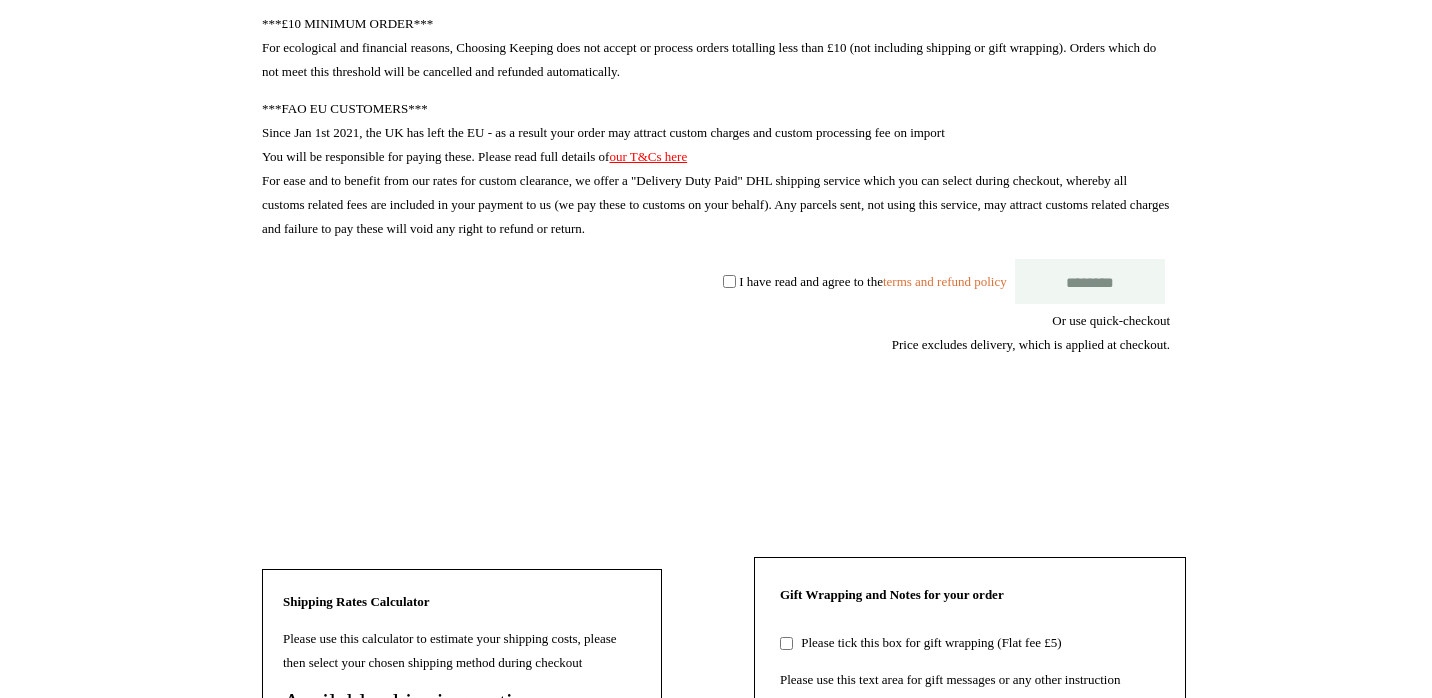 scroll, scrollTop: 435, scrollLeft: 0, axis: vertical 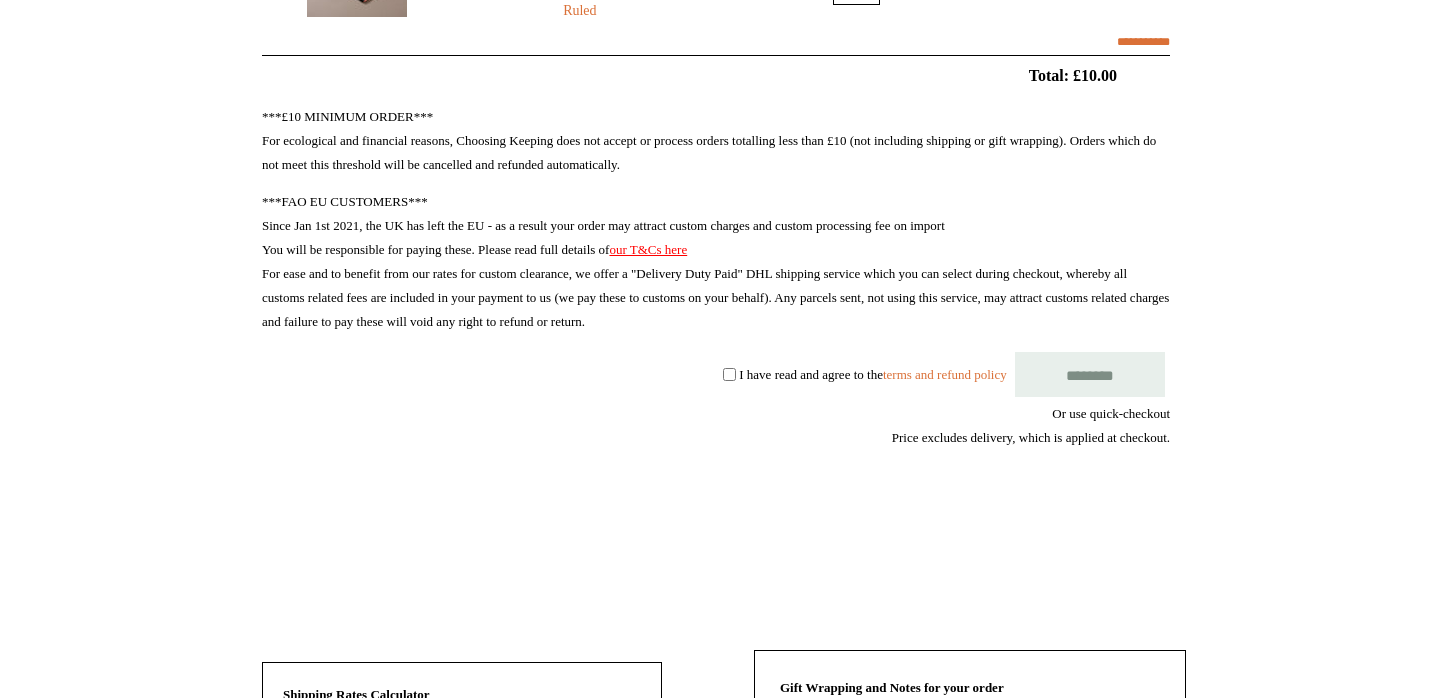 click on "********" at bounding box center [1090, 374] 